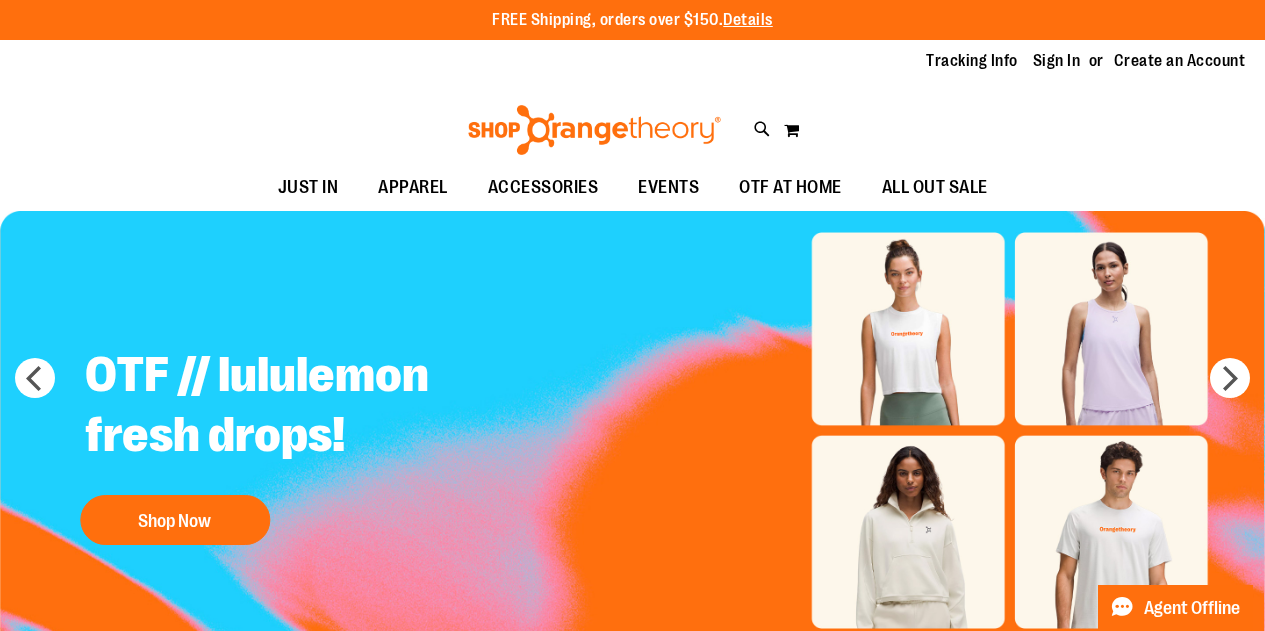 scroll, scrollTop: 0, scrollLeft: 0, axis: both 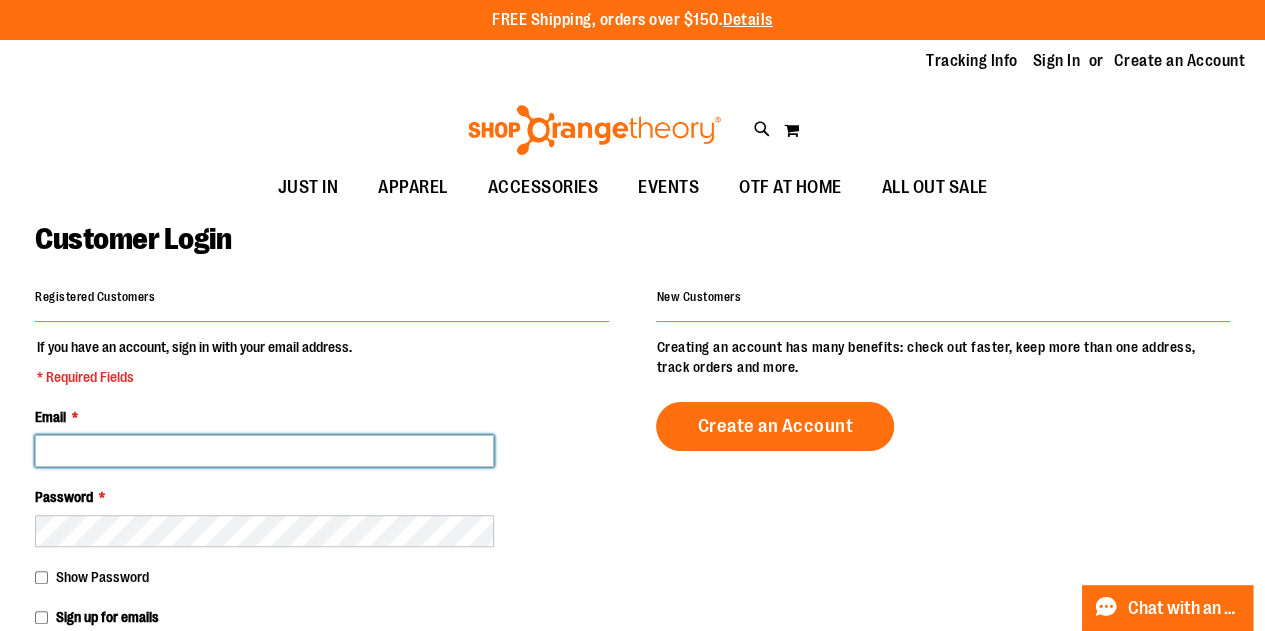 click on "Email *" at bounding box center (264, 451) 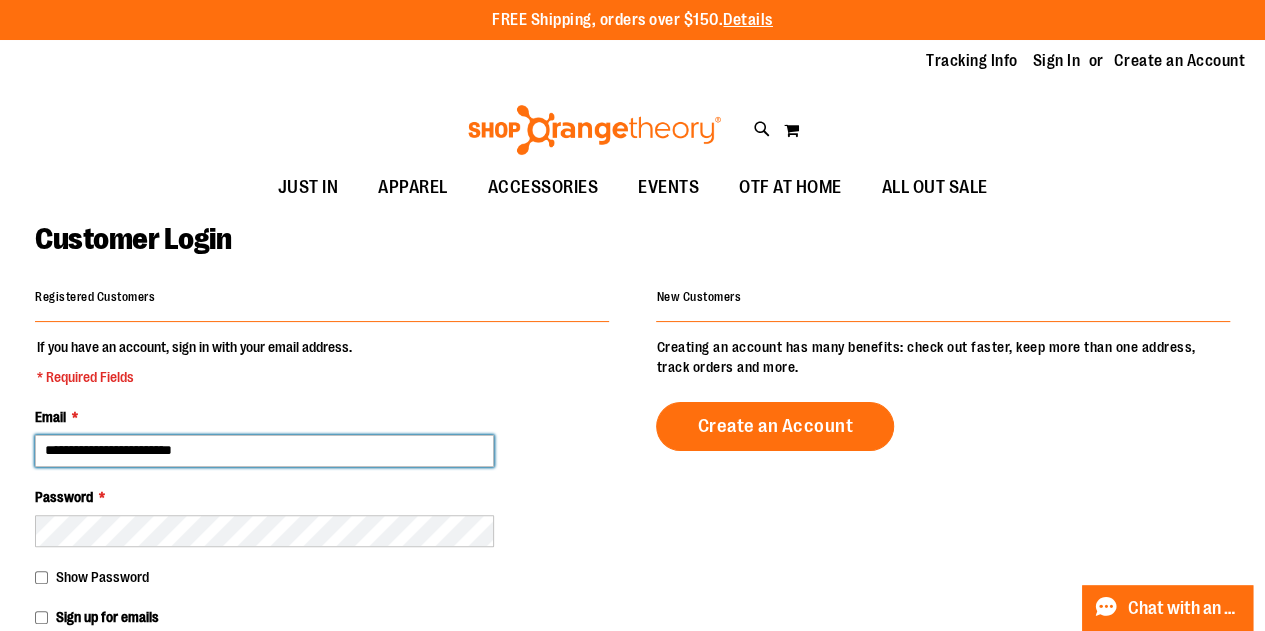 type on "**********" 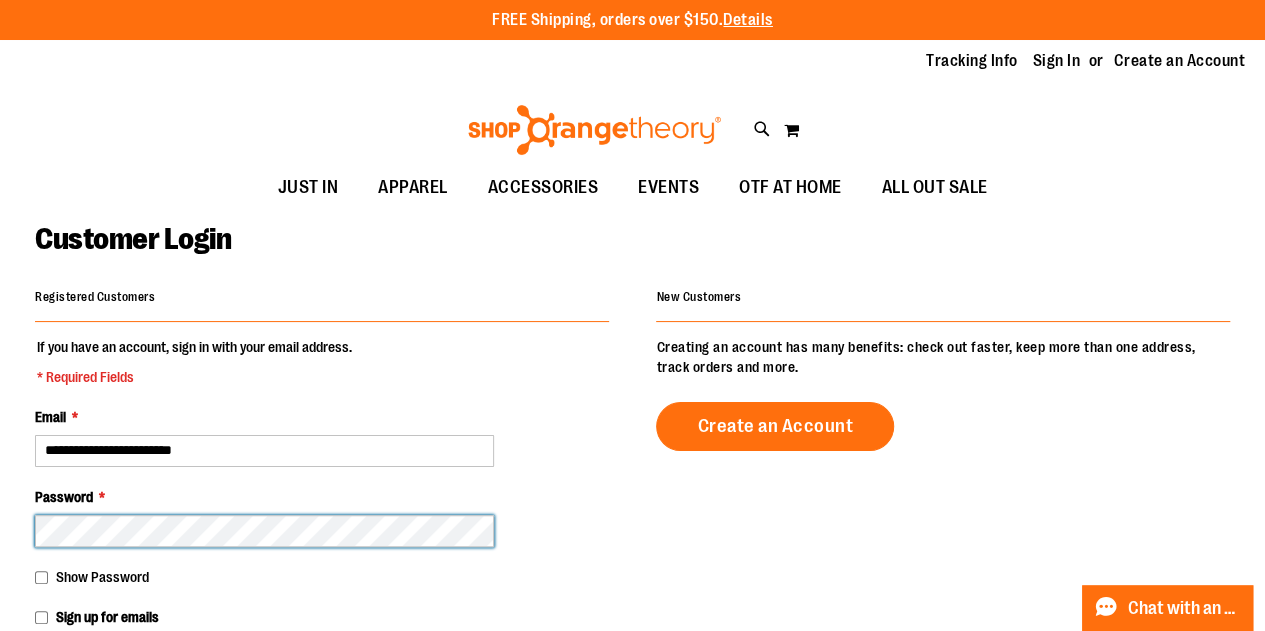 click on "Sign In" at bounding box center (102, 669) 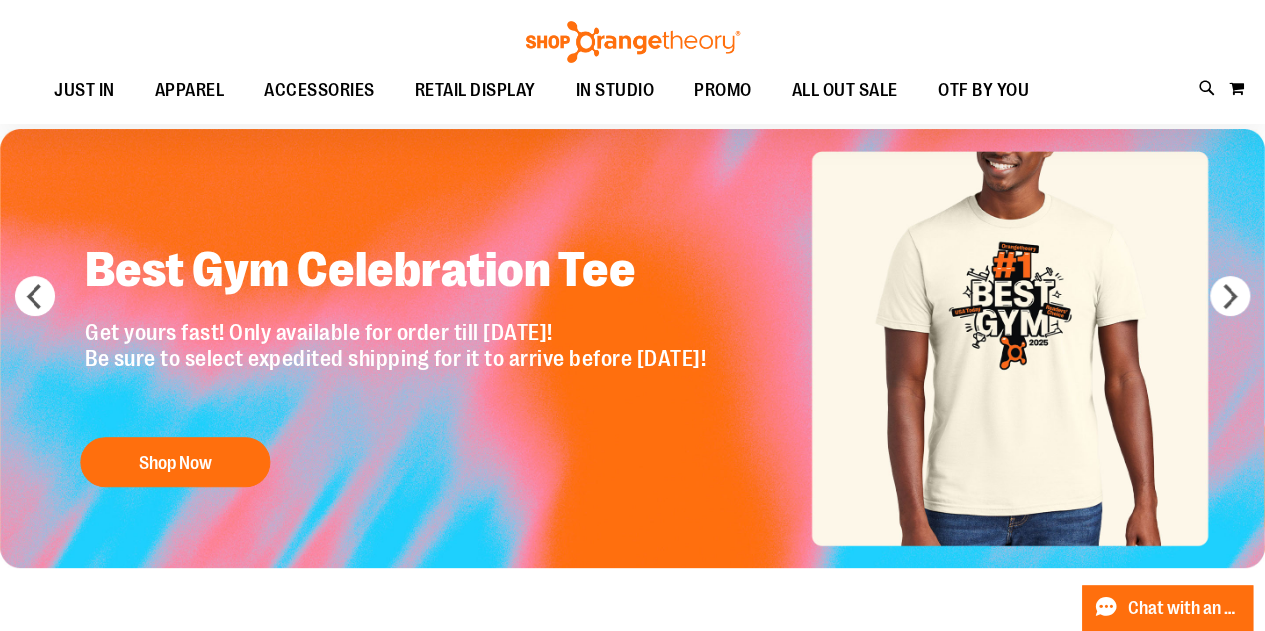 scroll, scrollTop: 99, scrollLeft: 0, axis: vertical 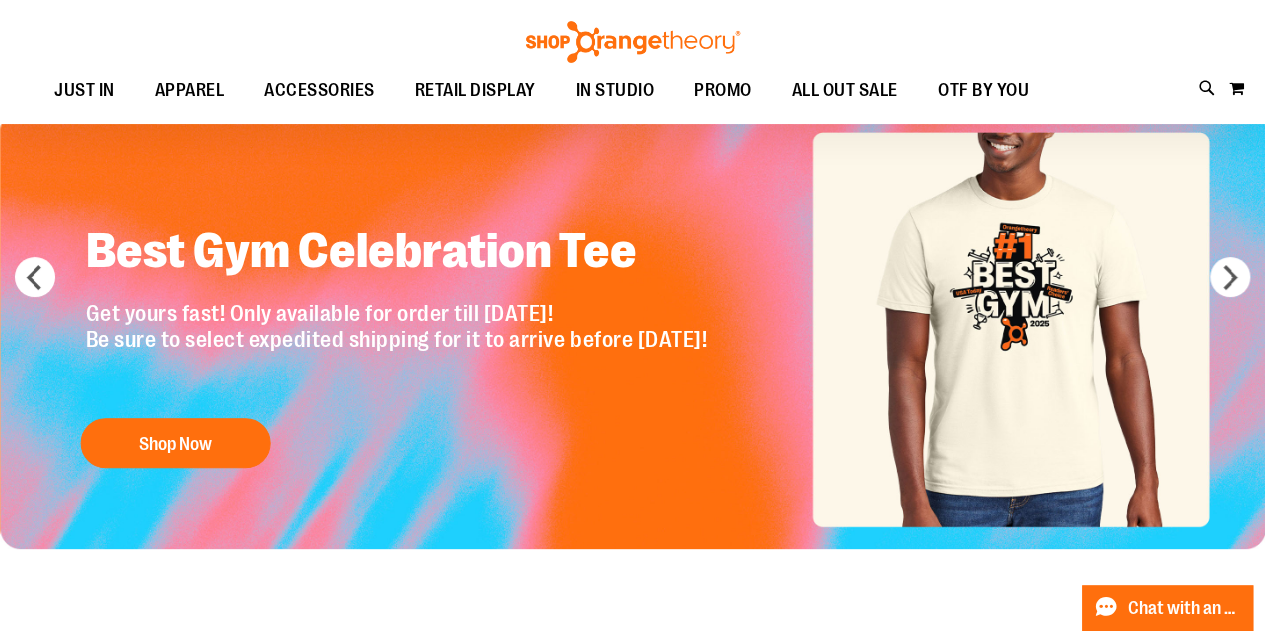 click on "OTF E-GC from $25-$500!
Shop Now" at bounding box center [-4425, 329] 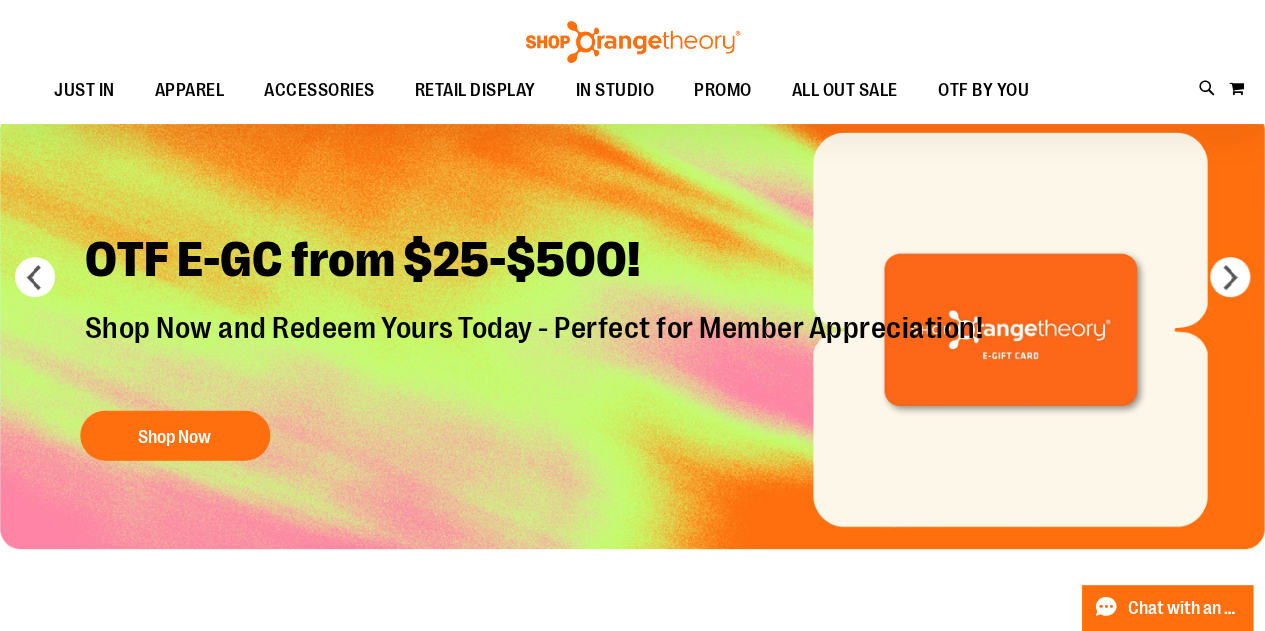 click at bounding box center [632, 329] 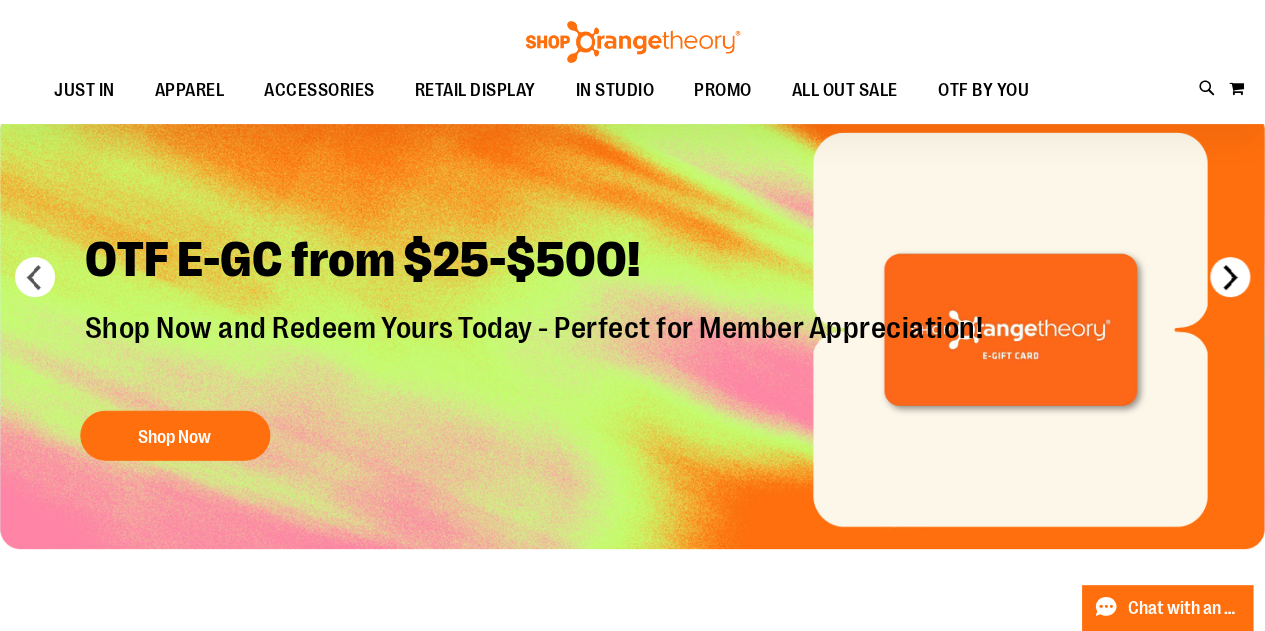 click on "next" at bounding box center (1230, 277) 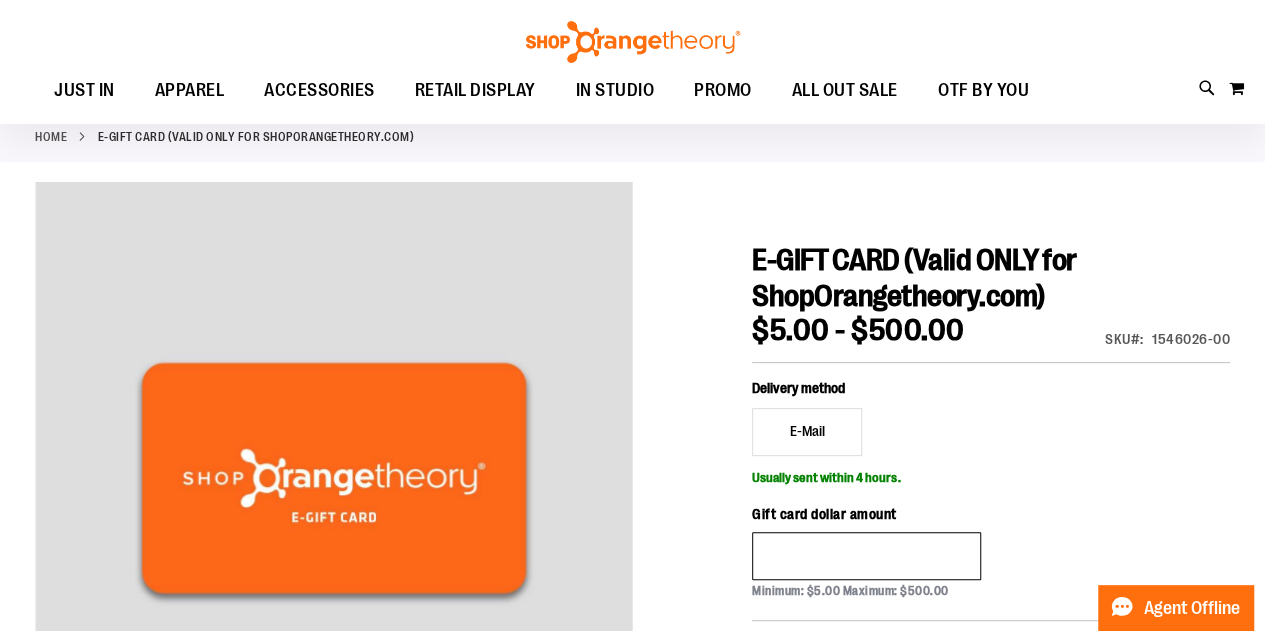 scroll, scrollTop: 100, scrollLeft: 0, axis: vertical 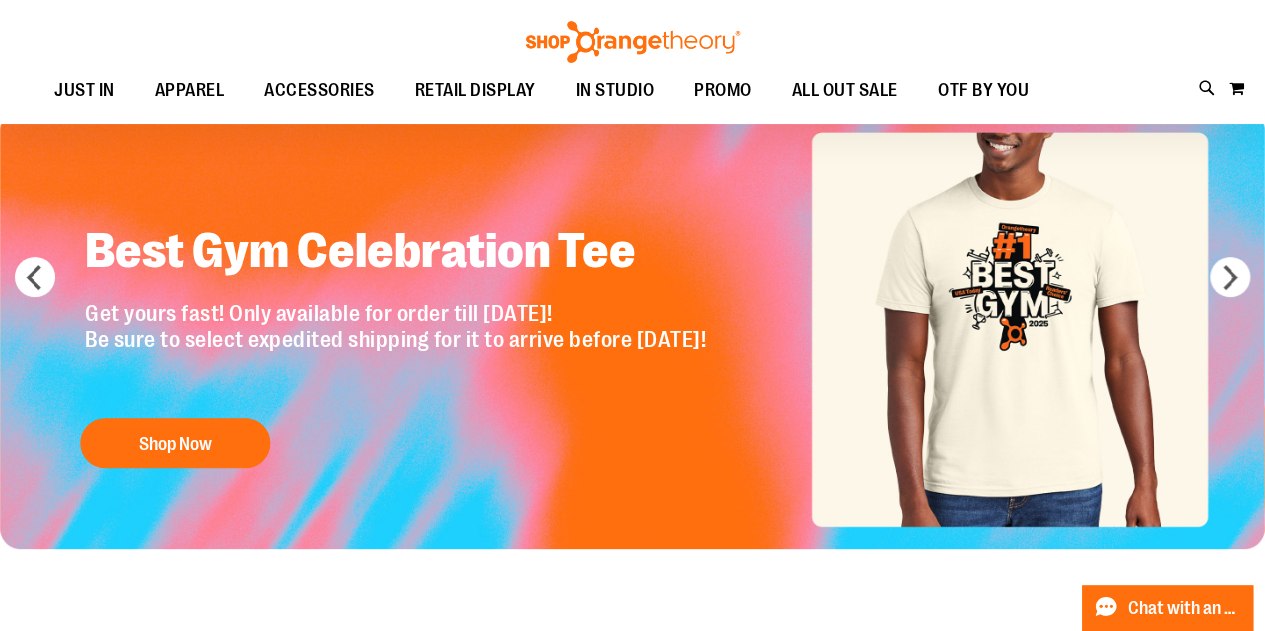 click at bounding box center (632, 329) 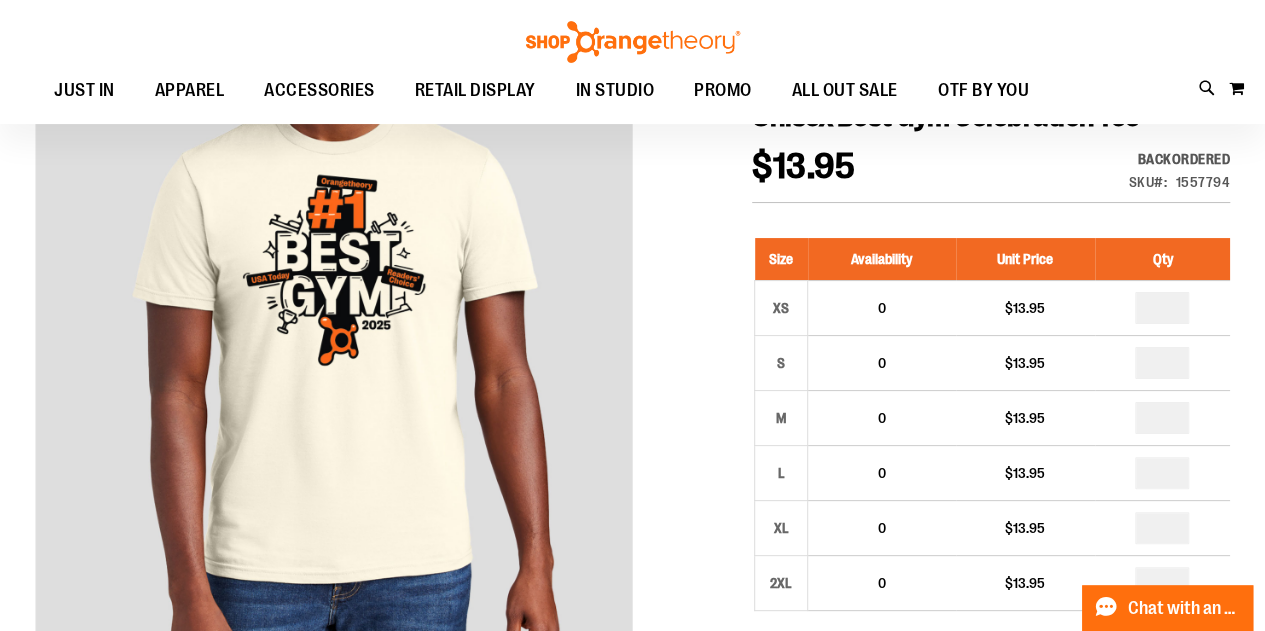 scroll, scrollTop: 0, scrollLeft: 0, axis: both 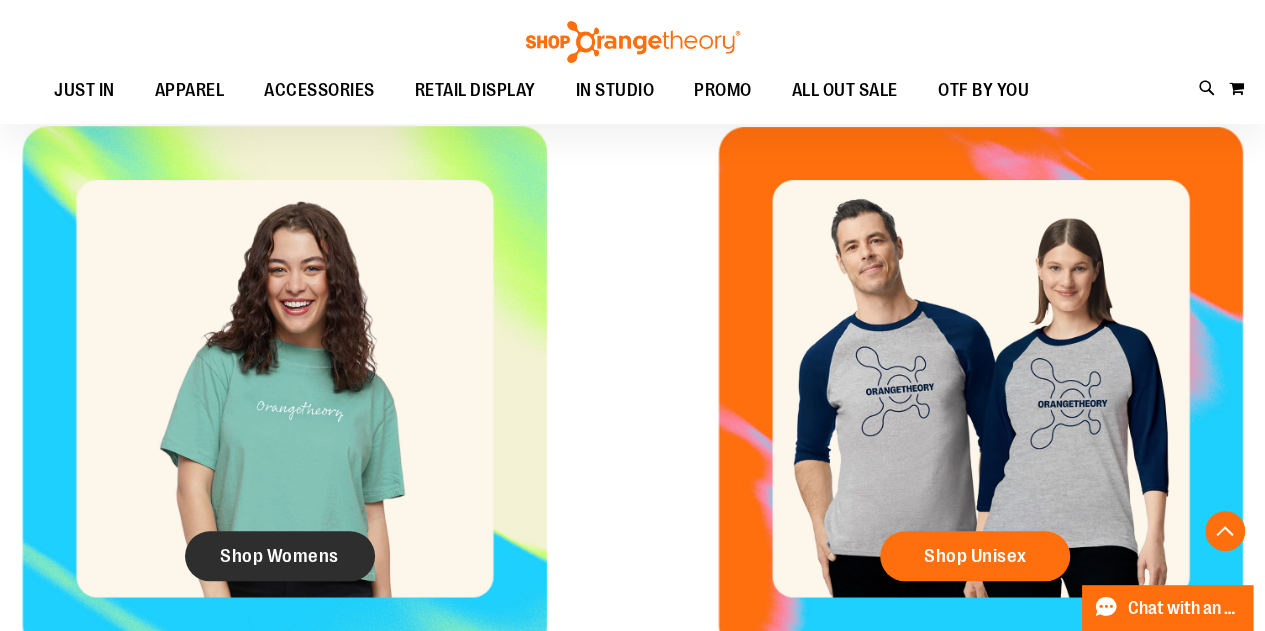 click on "Shop Womens" 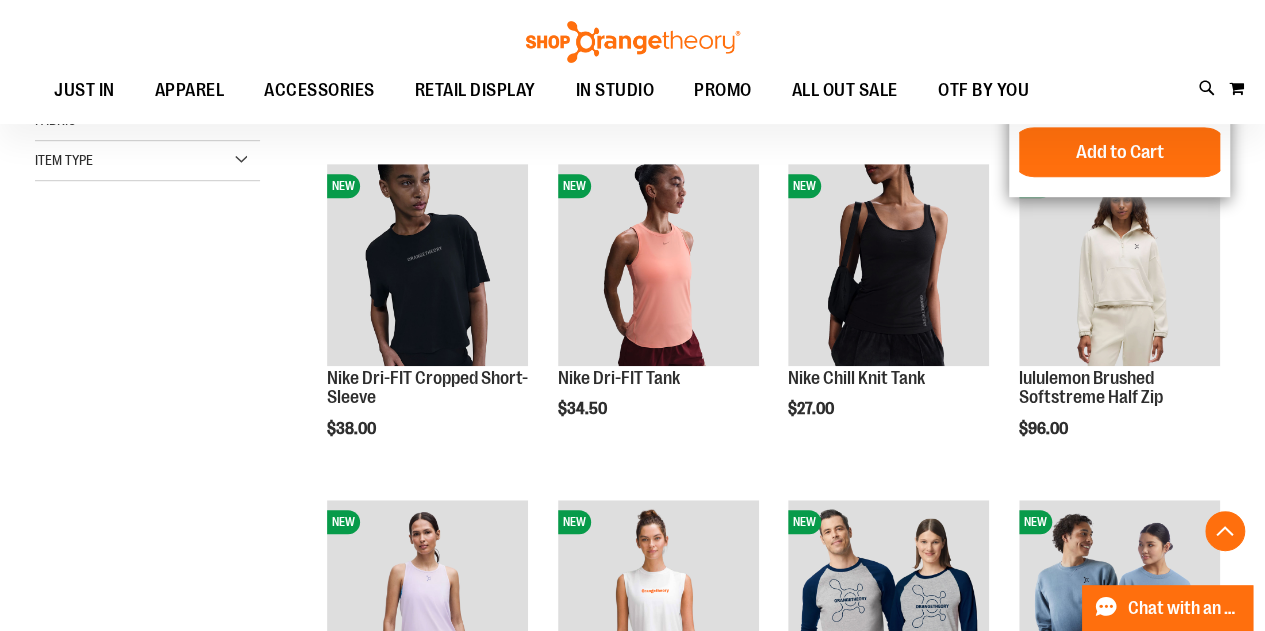 scroll, scrollTop: 600, scrollLeft: 0, axis: vertical 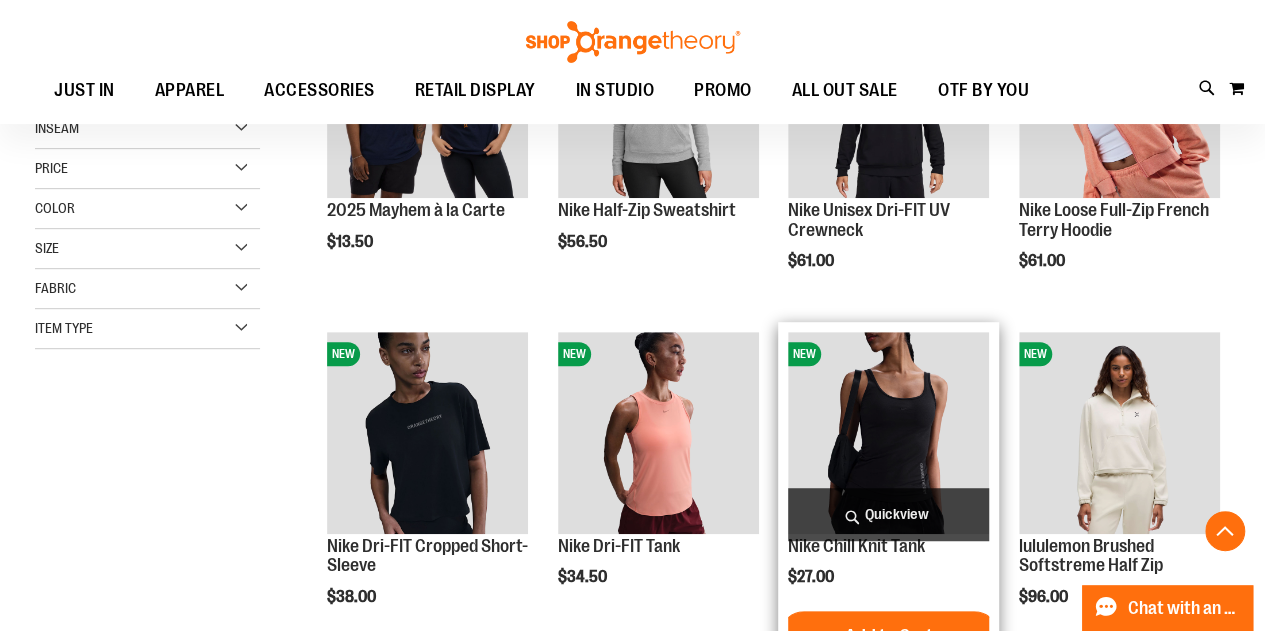 click at bounding box center (888, 432) 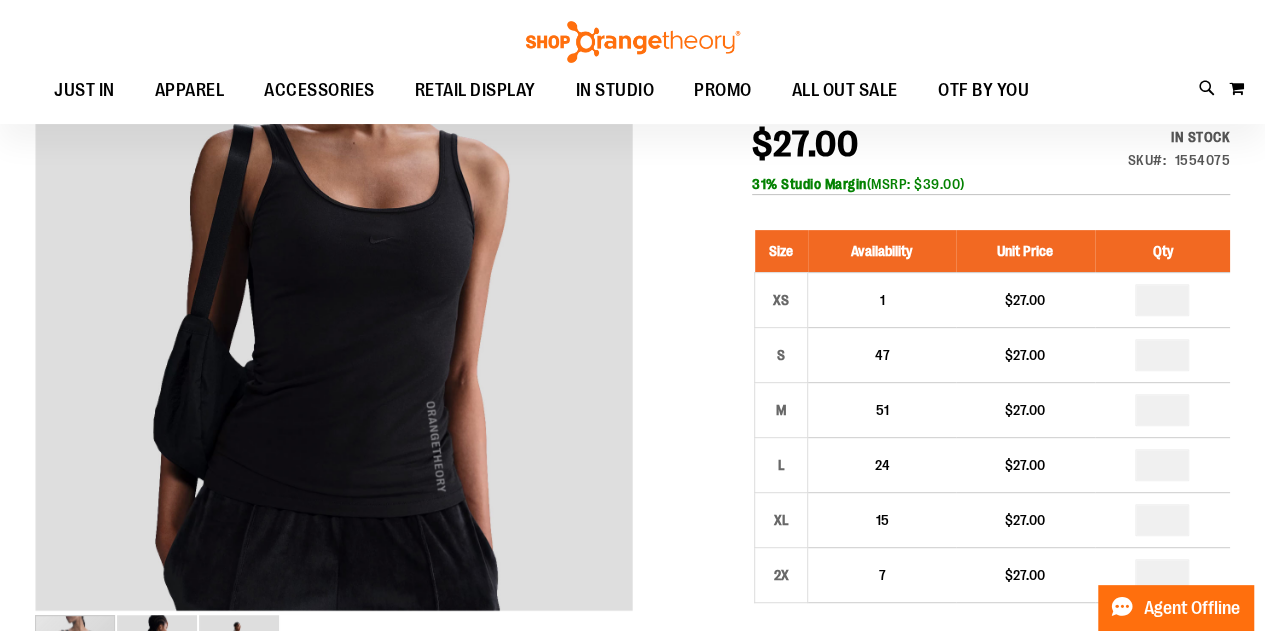 scroll, scrollTop: 200, scrollLeft: 0, axis: vertical 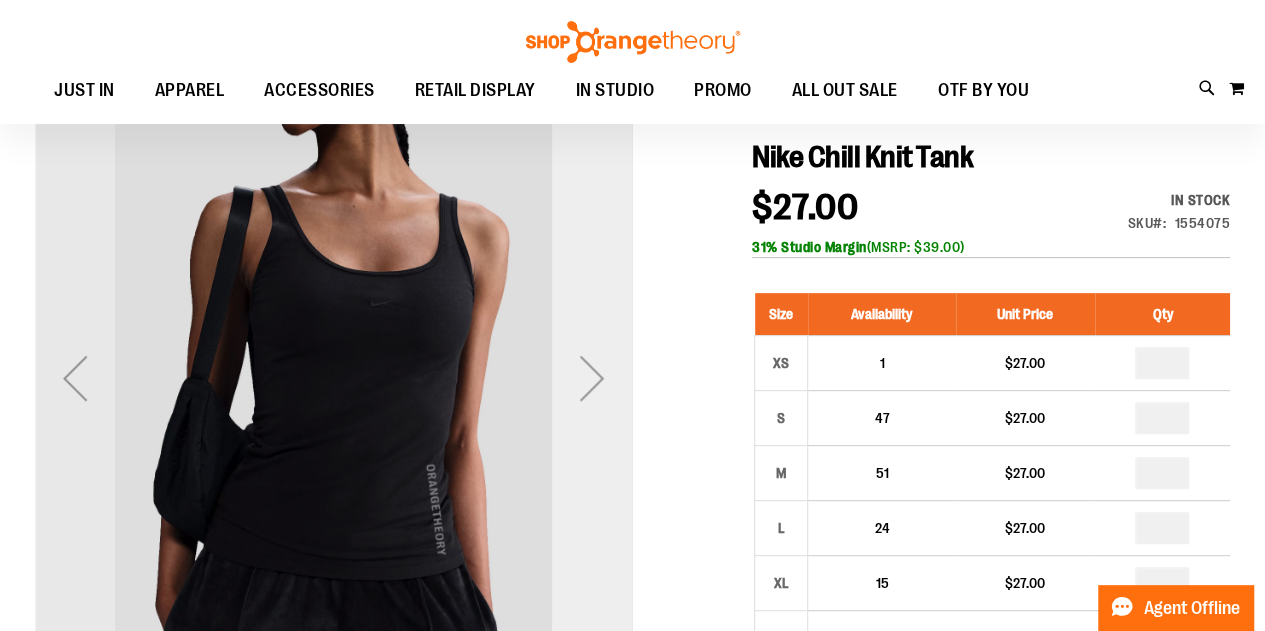 click at bounding box center (592, 378) 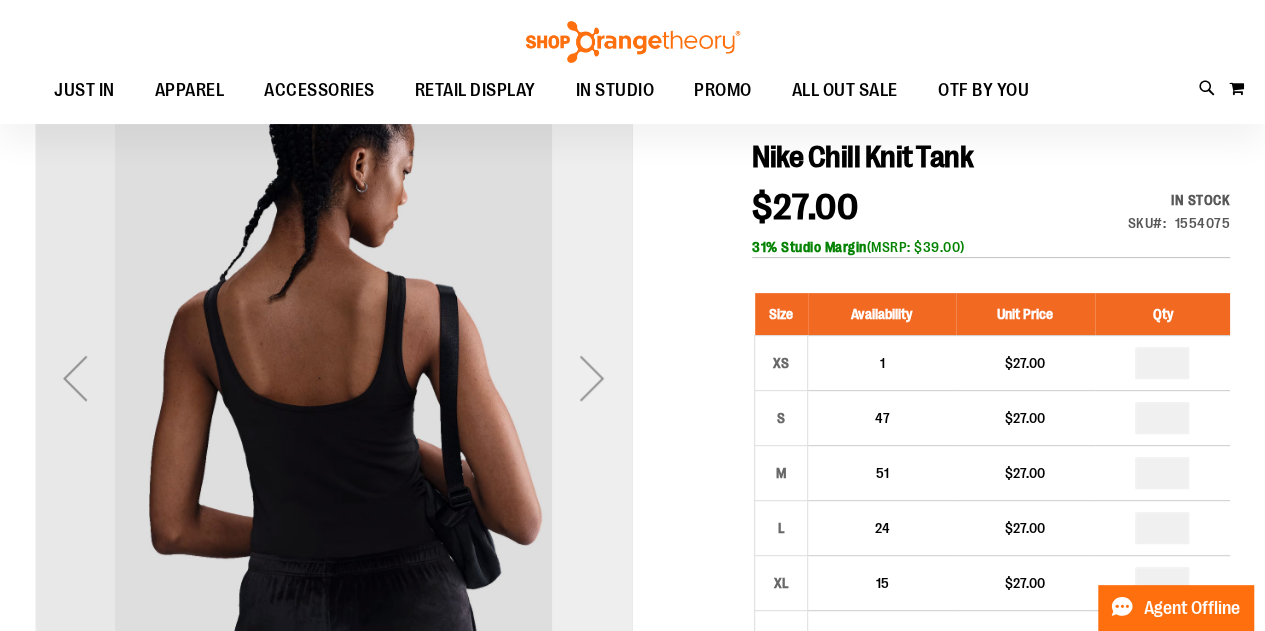 click at bounding box center [592, 378] 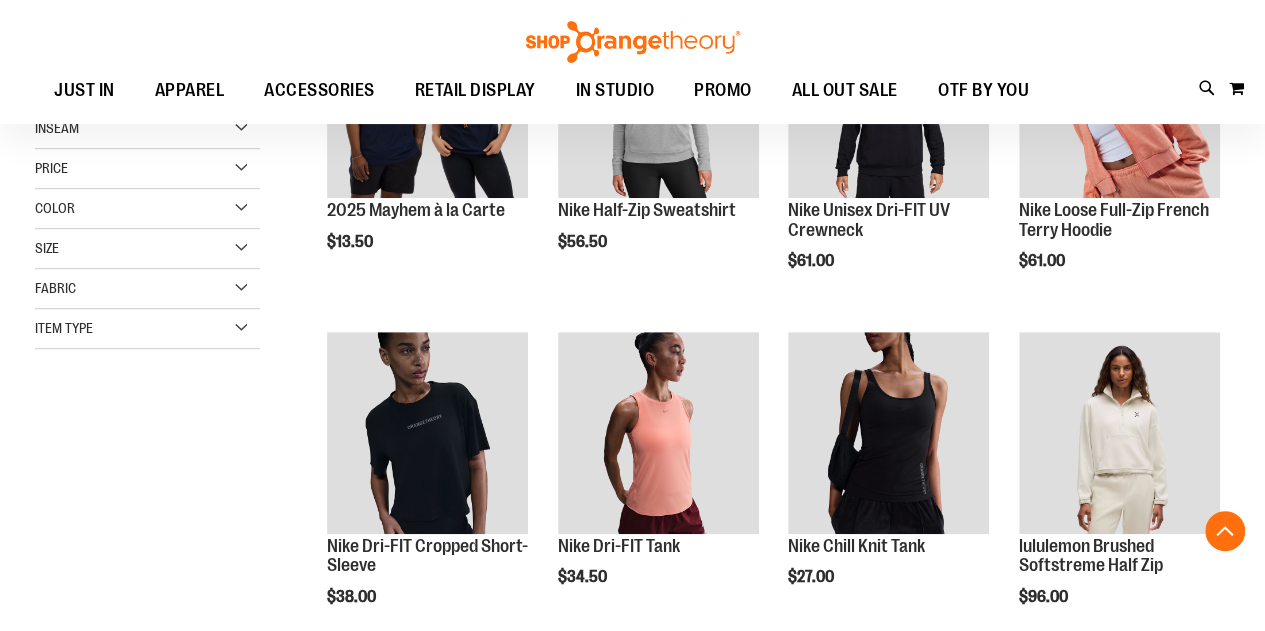 scroll, scrollTop: 190, scrollLeft: 0, axis: vertical 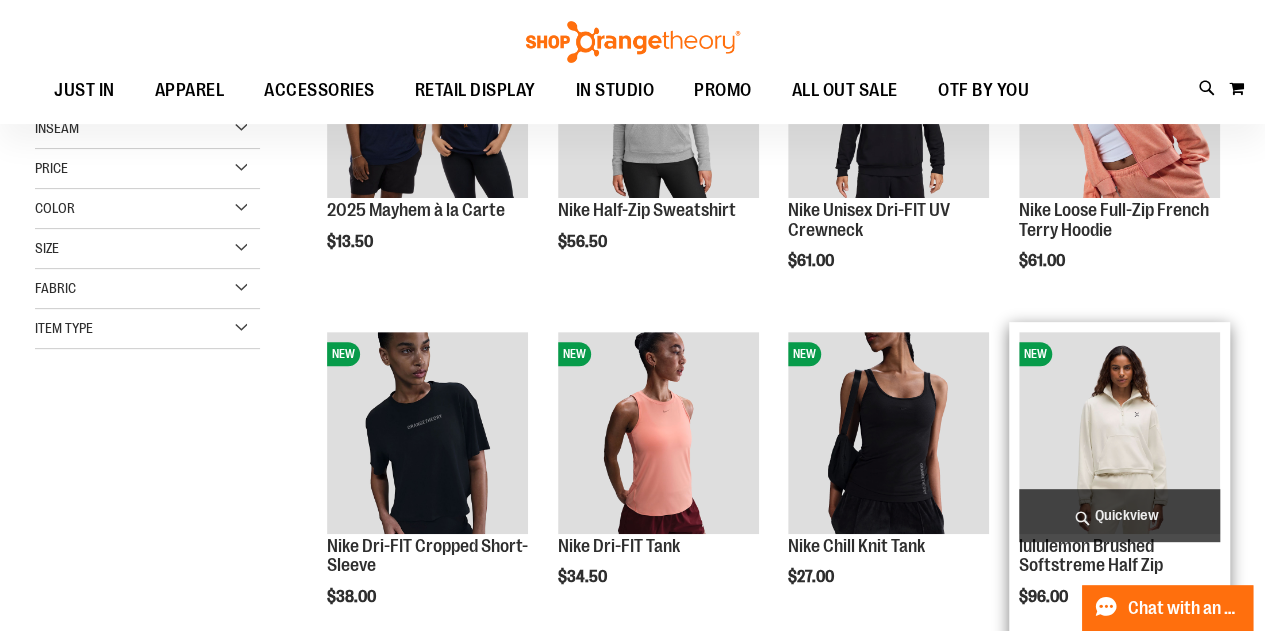 click at bounding box center (1119, 432) 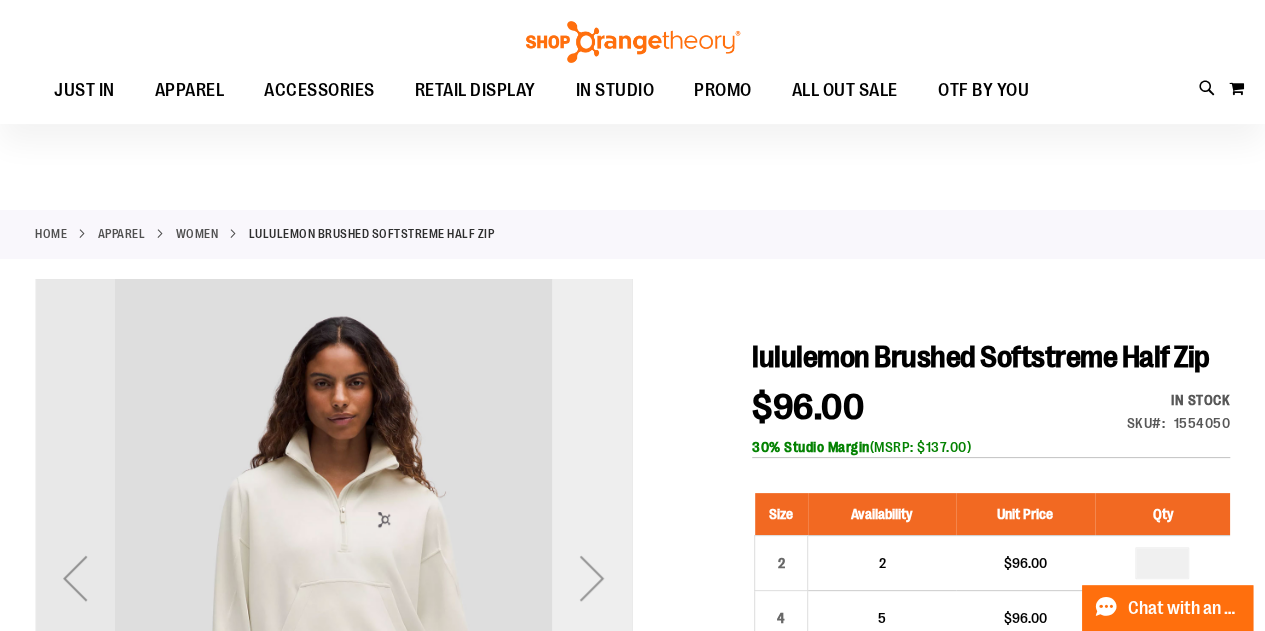 scroll, scrollTop: 200, scrollLeft: 0, axis: vertical 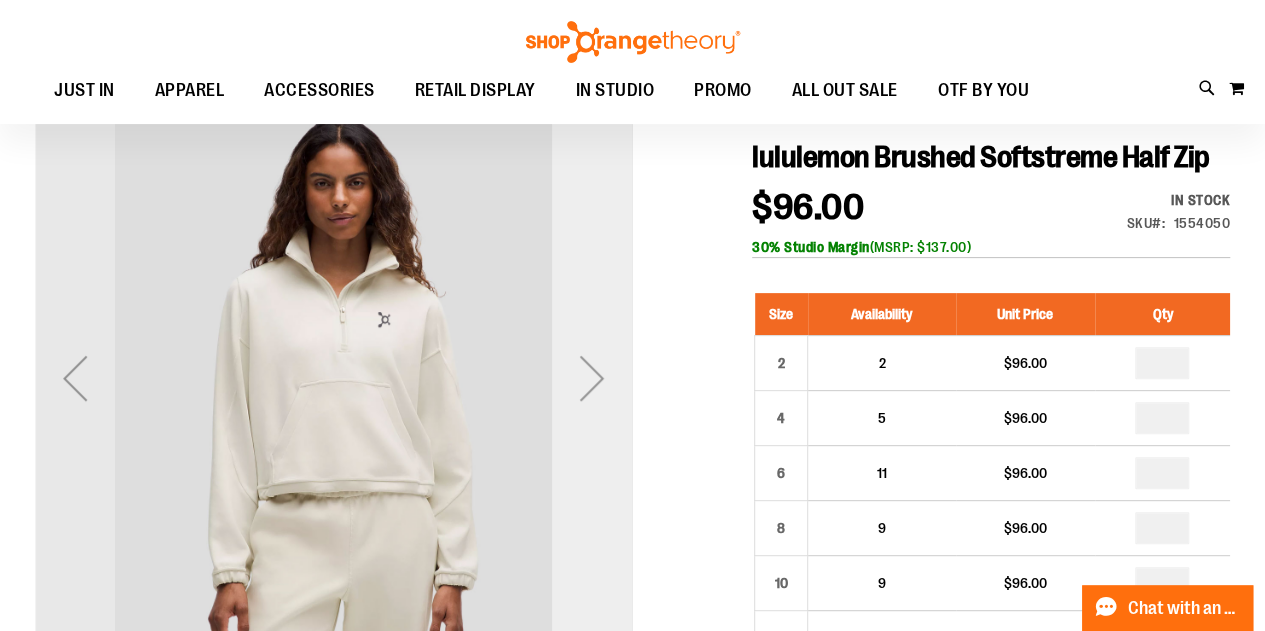 click at bounding box center [592, 378] 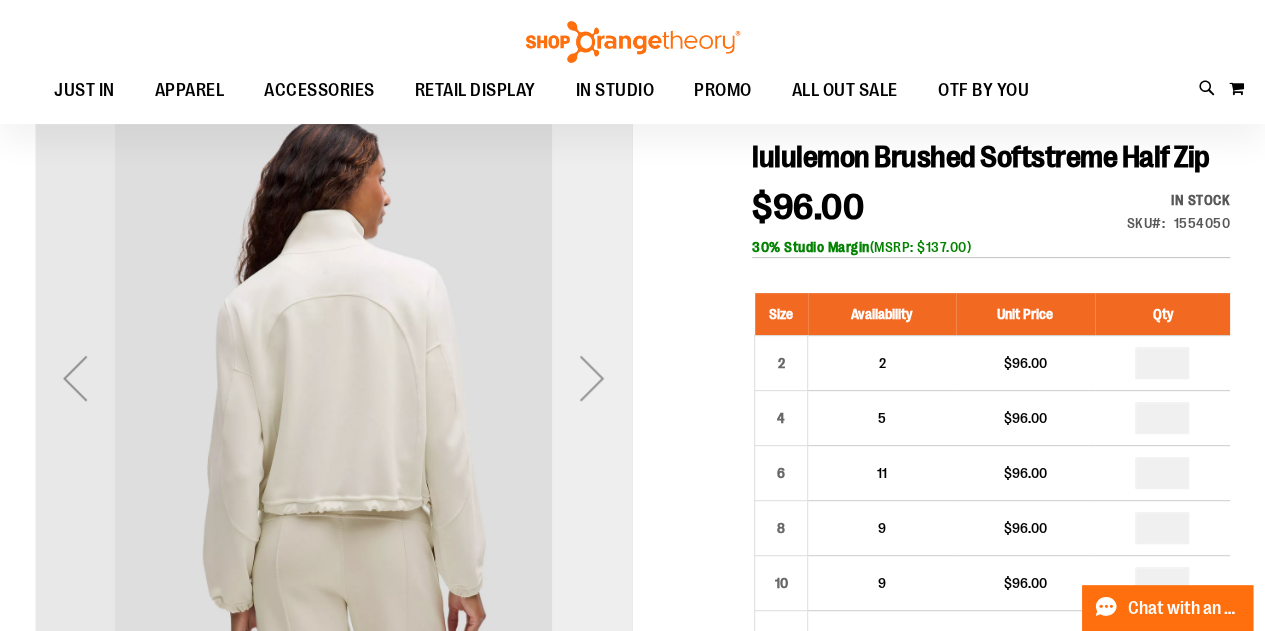 click at bounding box center [592, 378] 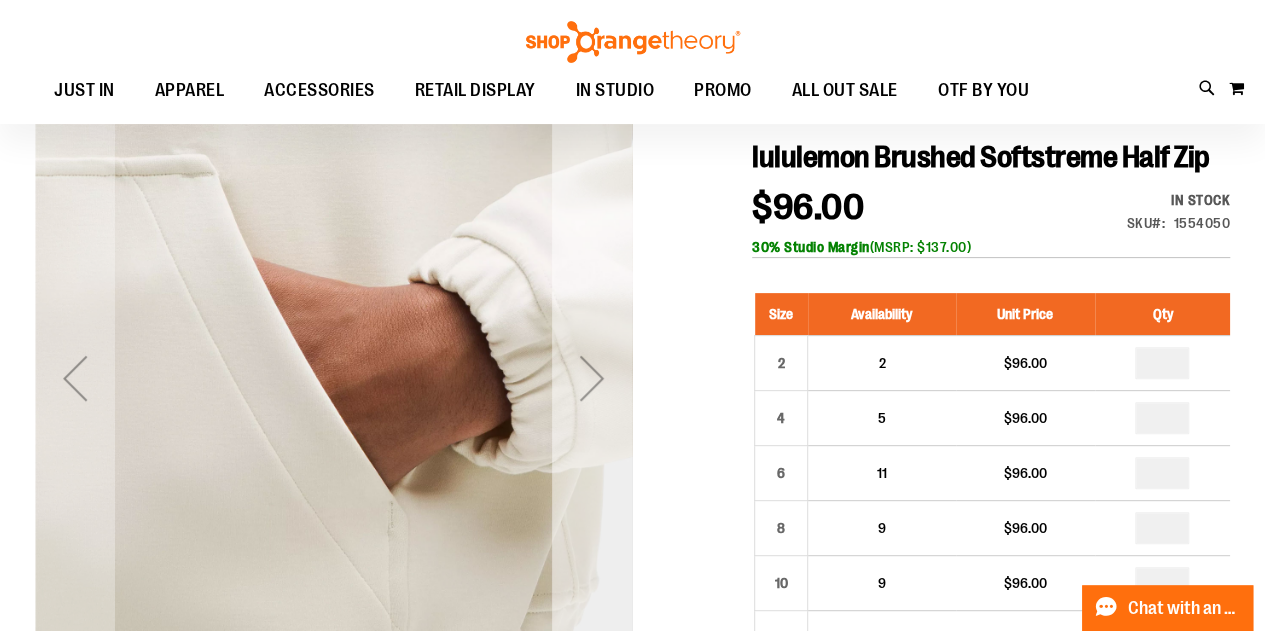 click at bounding box center (592, 378) 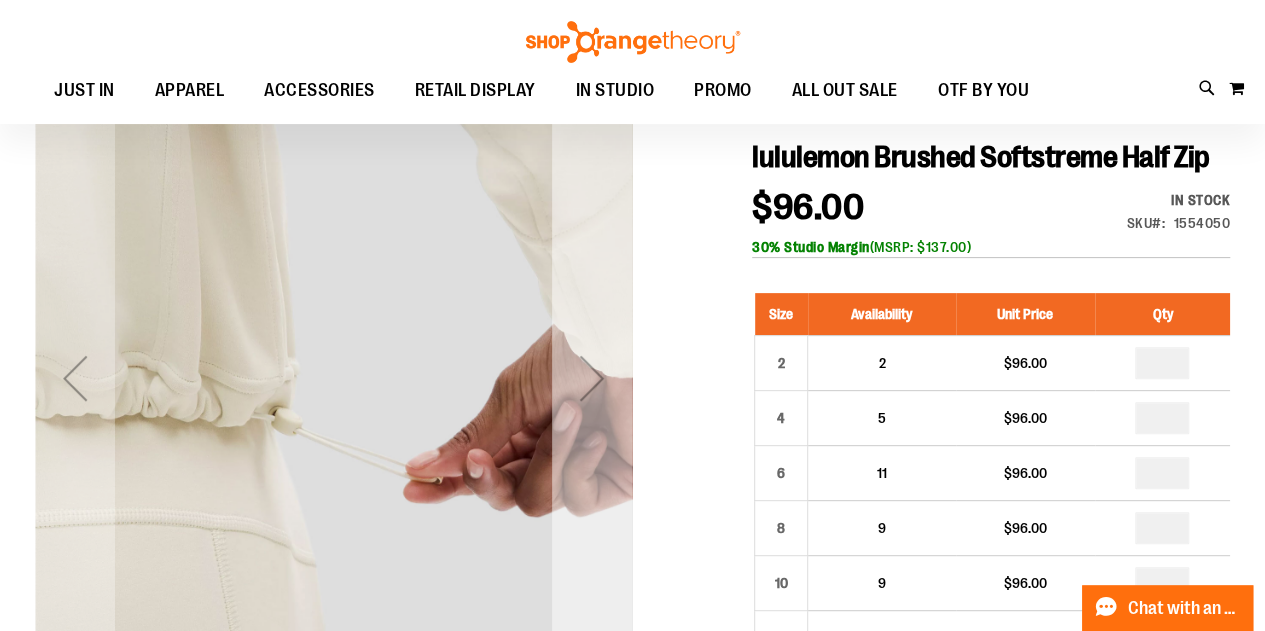 click at bounding box center (592, 378) 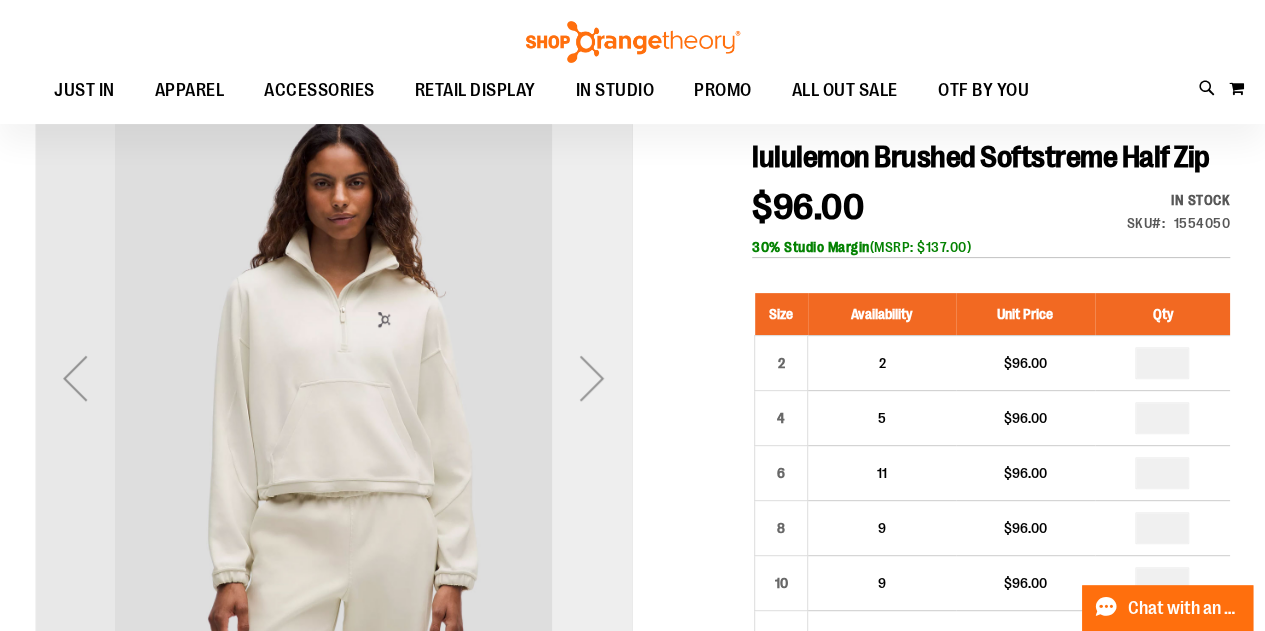 click at bounding box center (592, 378) 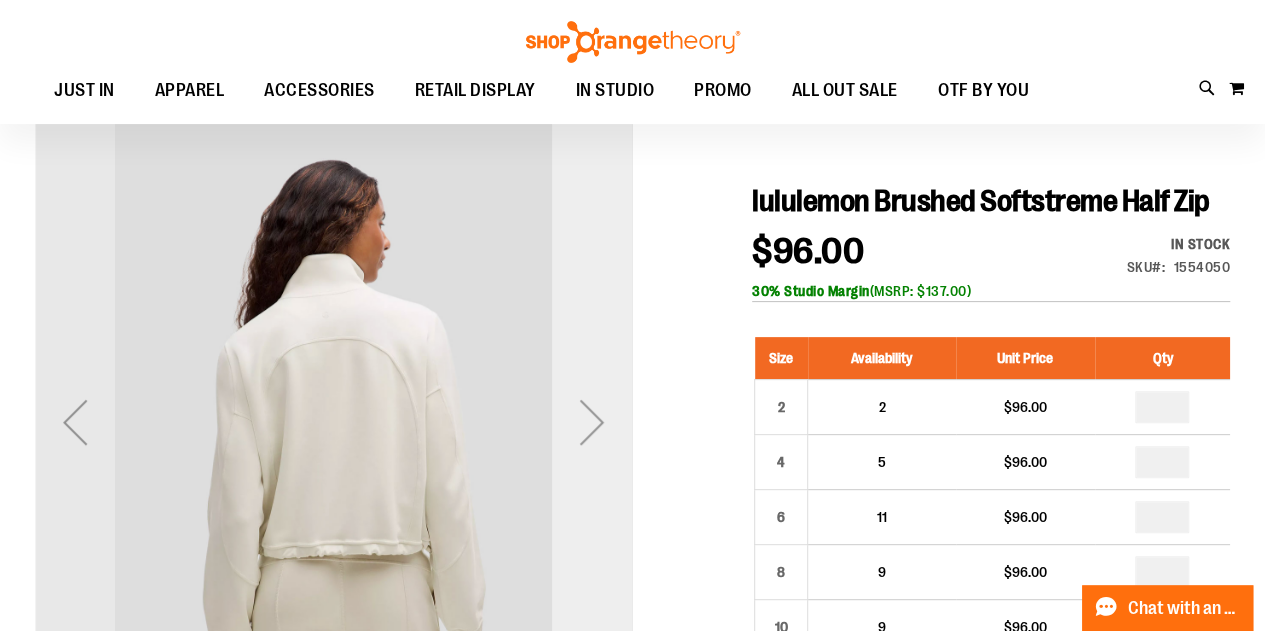 scroll, scrollTop: 100, scrollLeft: 0, axis: vertical 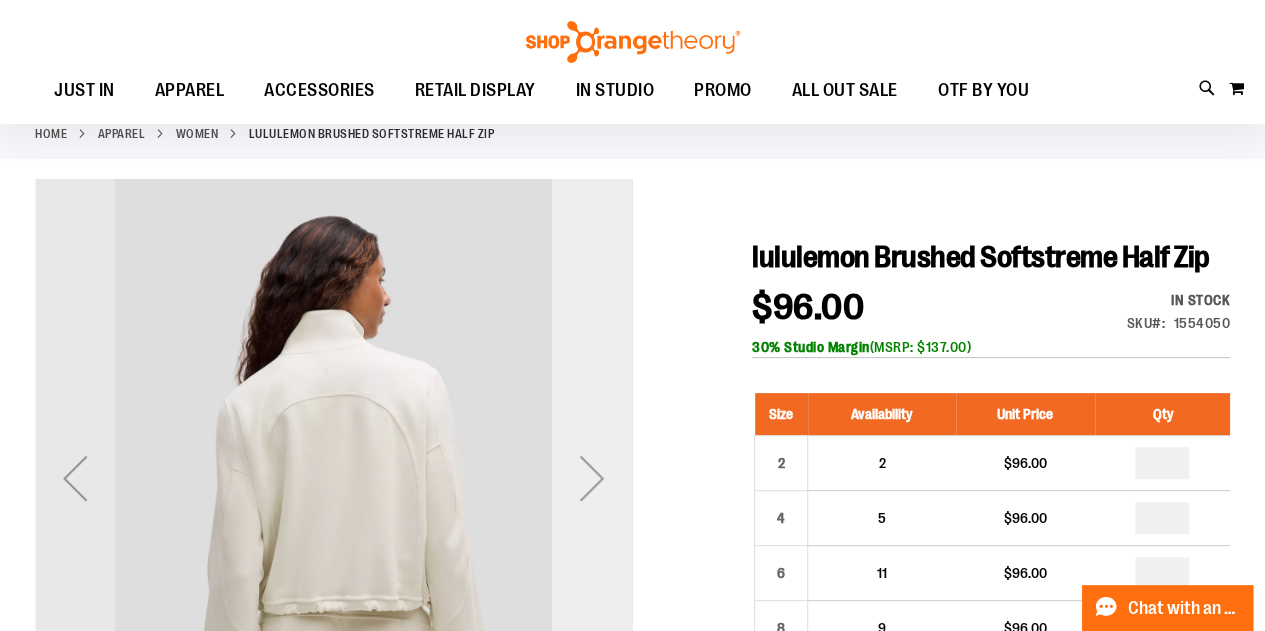 click at bounding box center (592, 478) 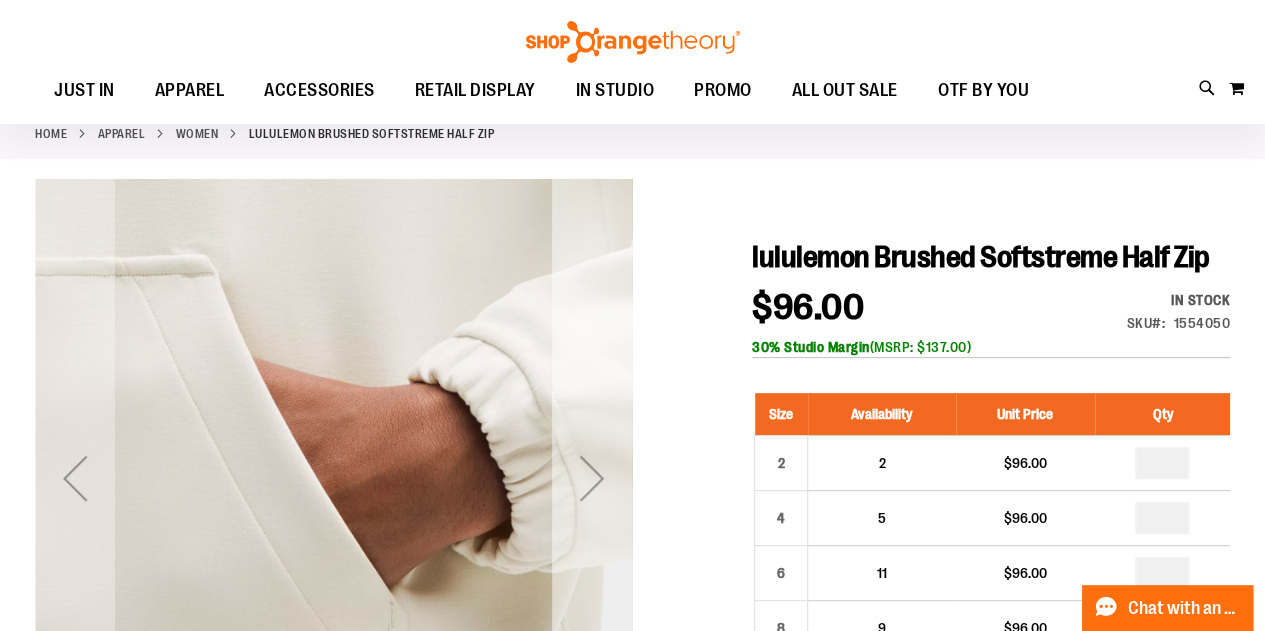 click at bounding box center [592, 478] 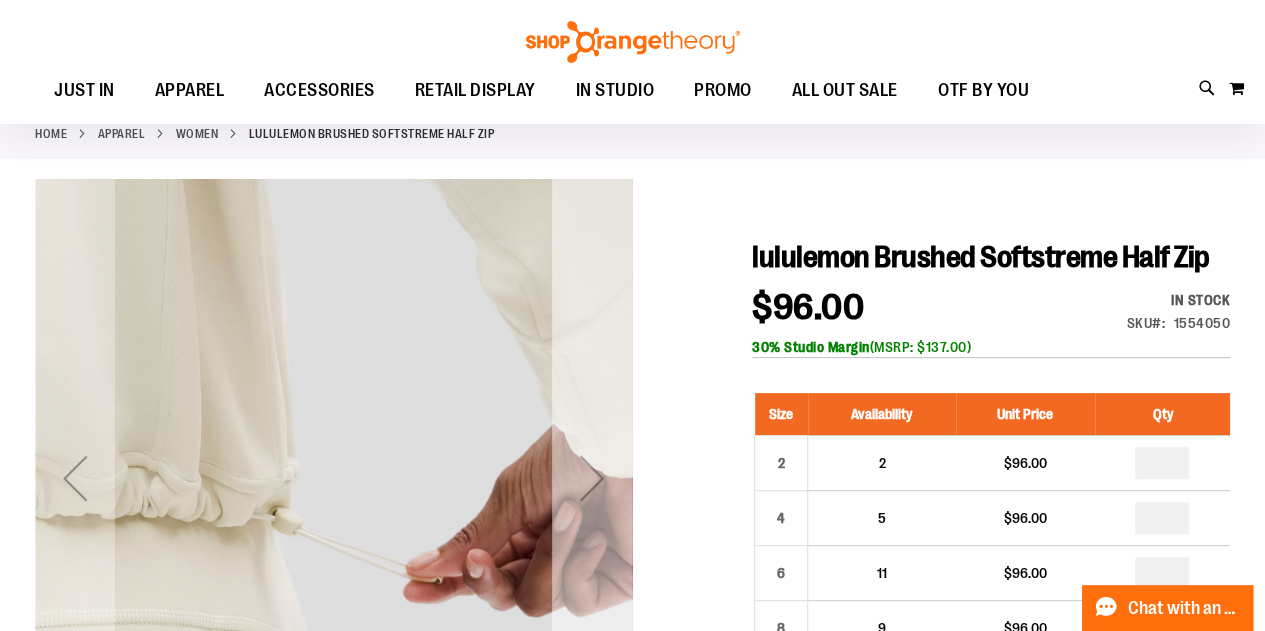 click at bounding box center [592, 478] 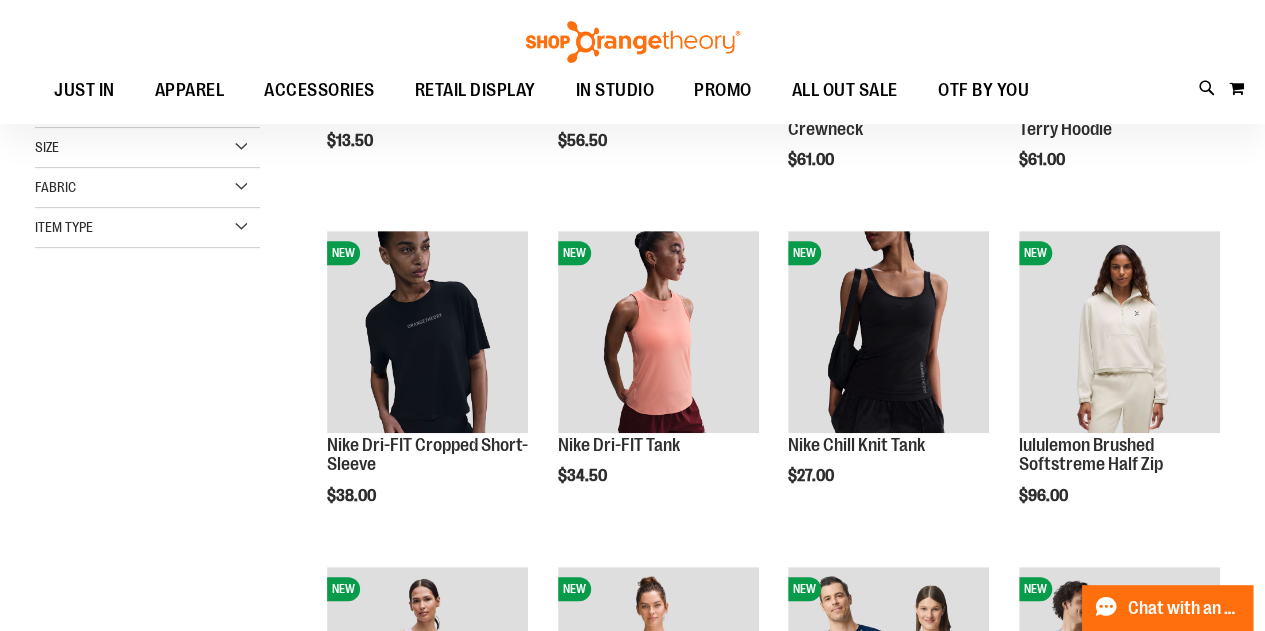 scroll, scrollTop: 298, scrollLeft: 0, axis: vertical 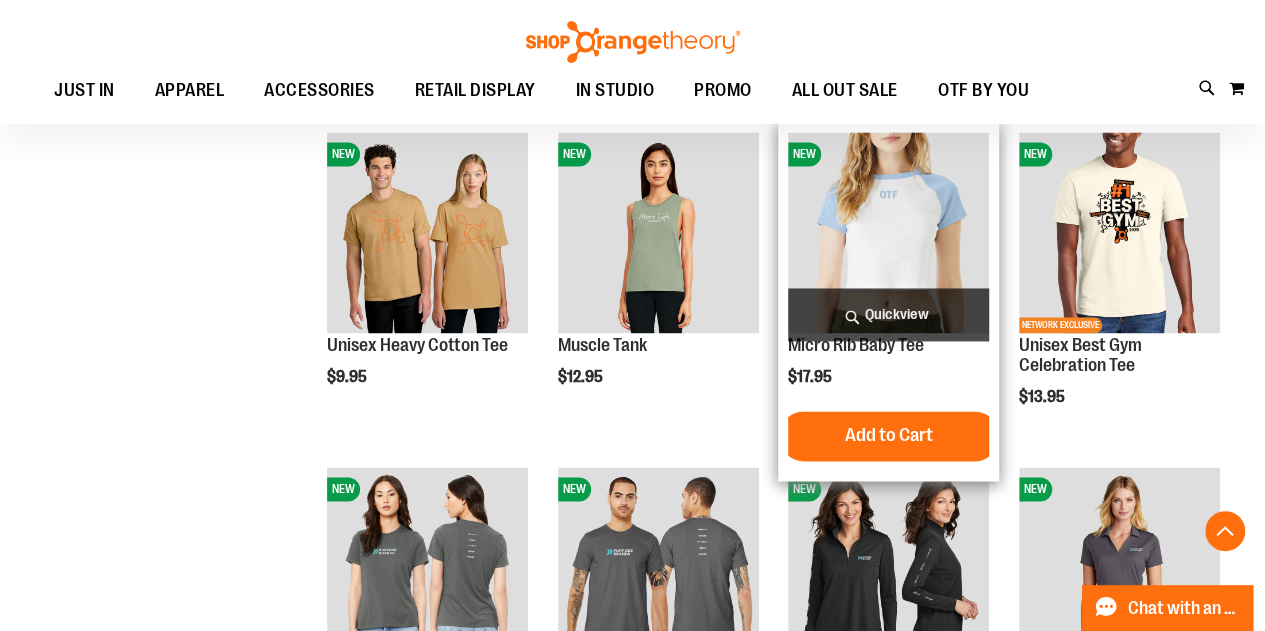 click at bounding box center (888, 232) 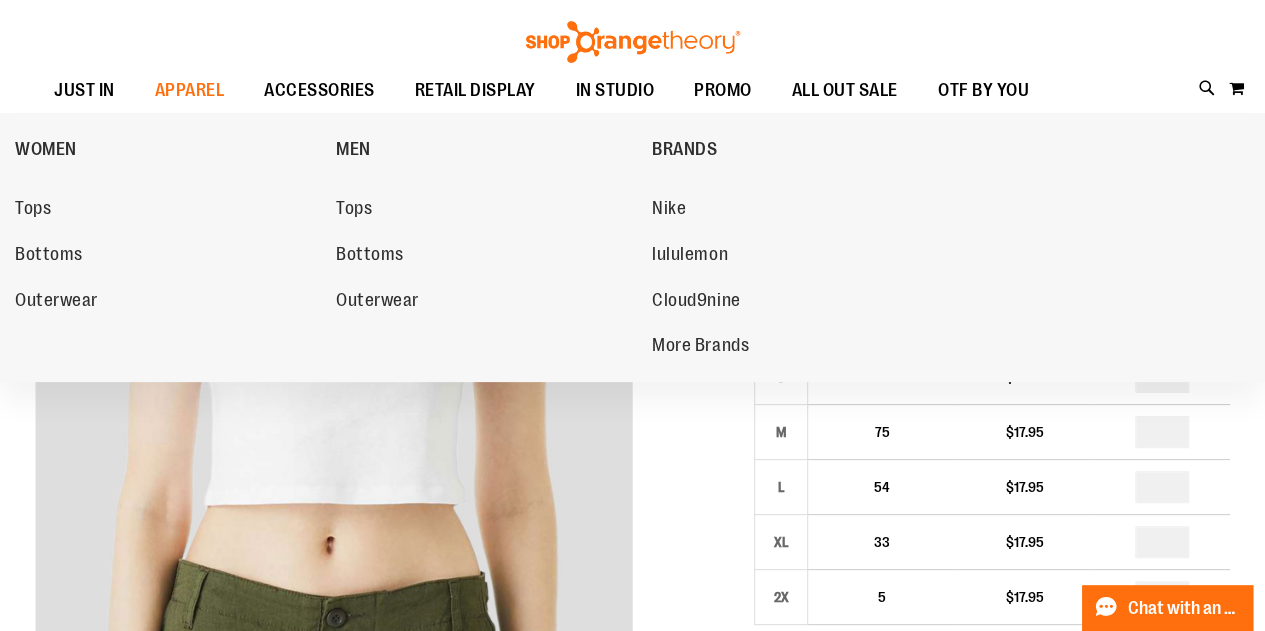 scroll, scrollTop: 0, scrollLeft: 0, axis: both 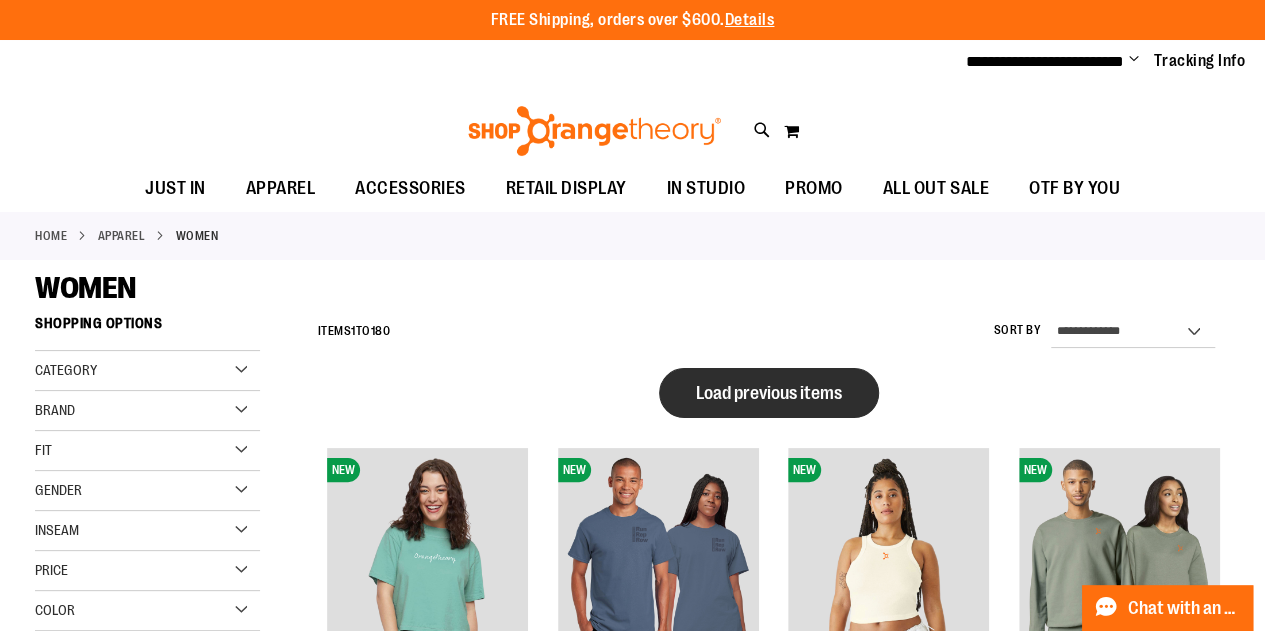 click on "Load previous items" at bounding box center [769, 393] 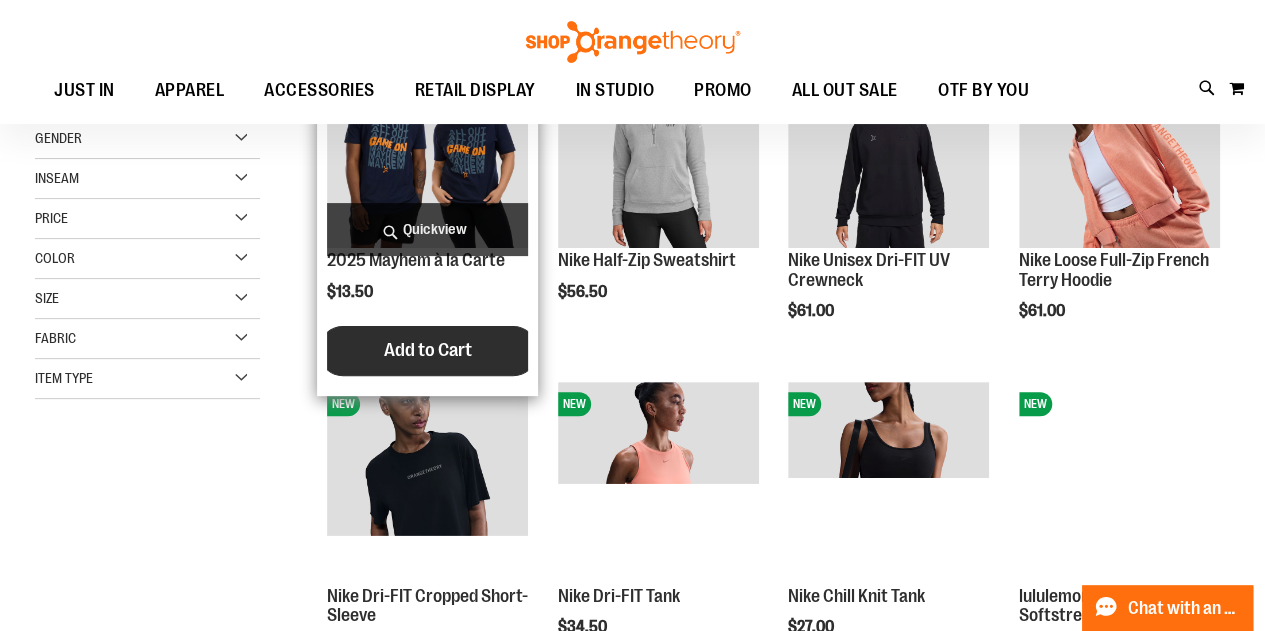 scroll, scrollTop: 198, scrollLeft: 0, axis: vertical 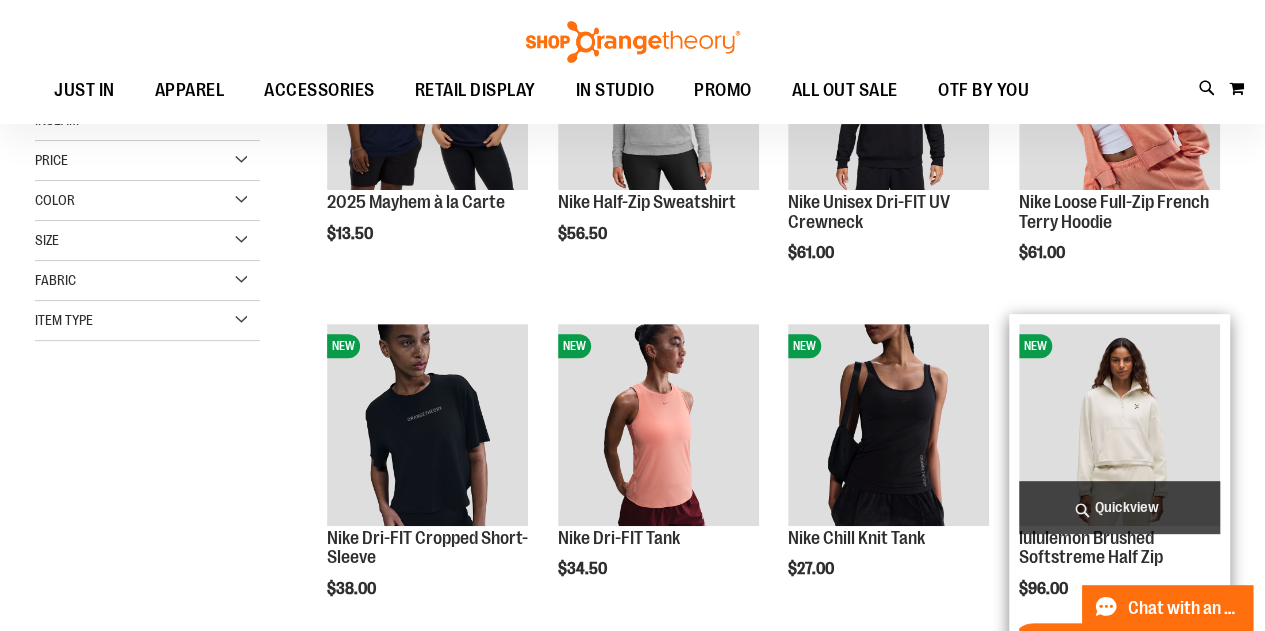 click at bounding box center [1119, 424] 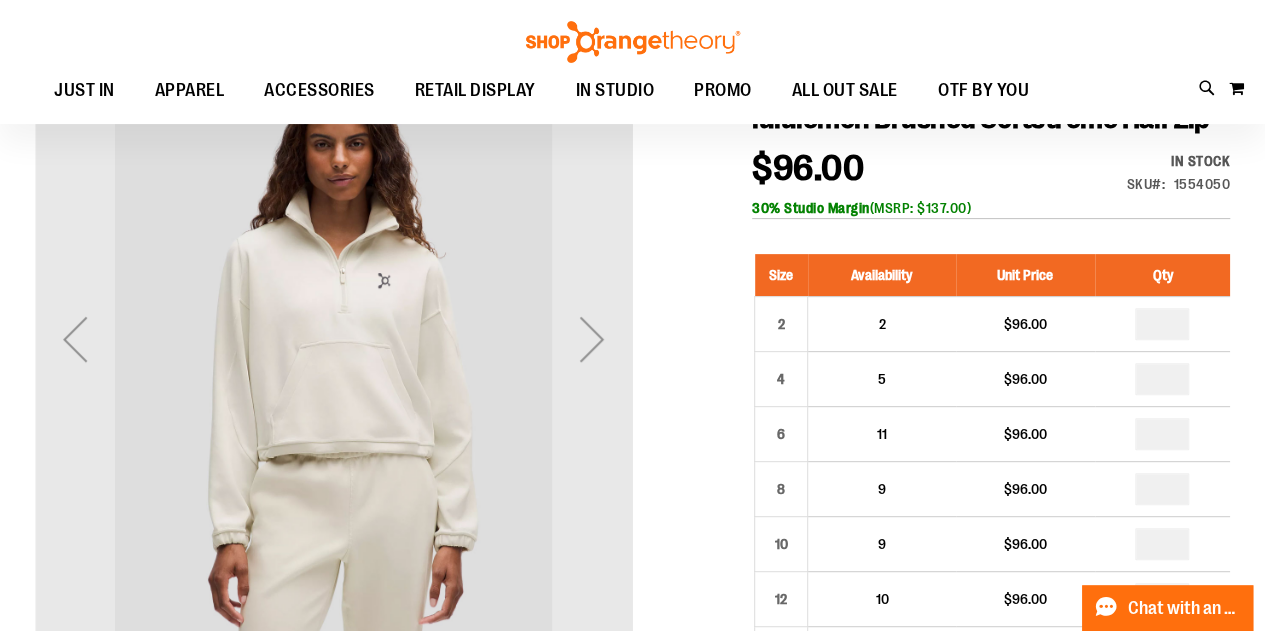 scroll, scrollTop: 299, scrollLeft: 0, axis: vertical 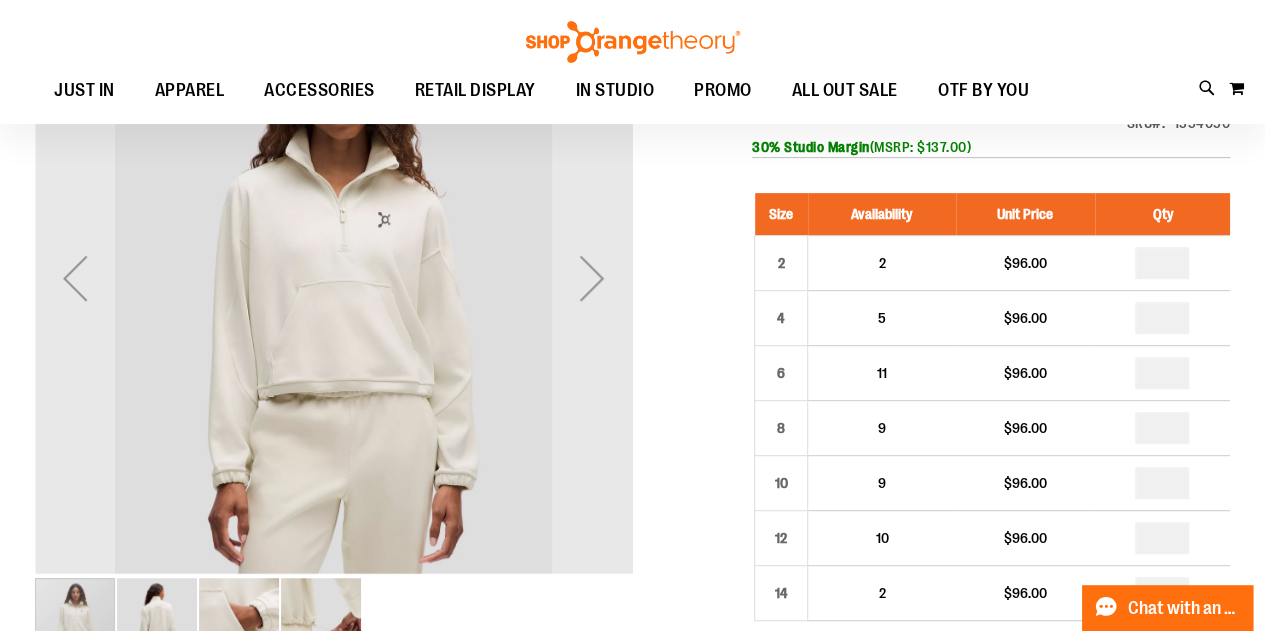 click at bounding box center (157, 618) 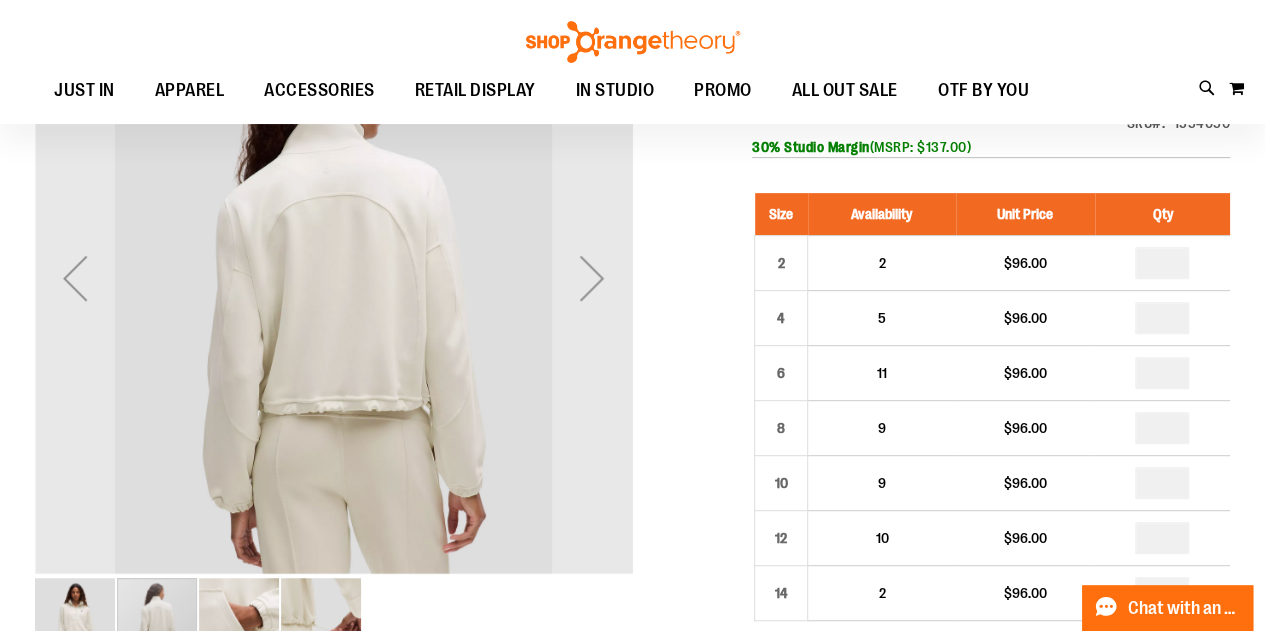 click at bounding box center (239, 618) 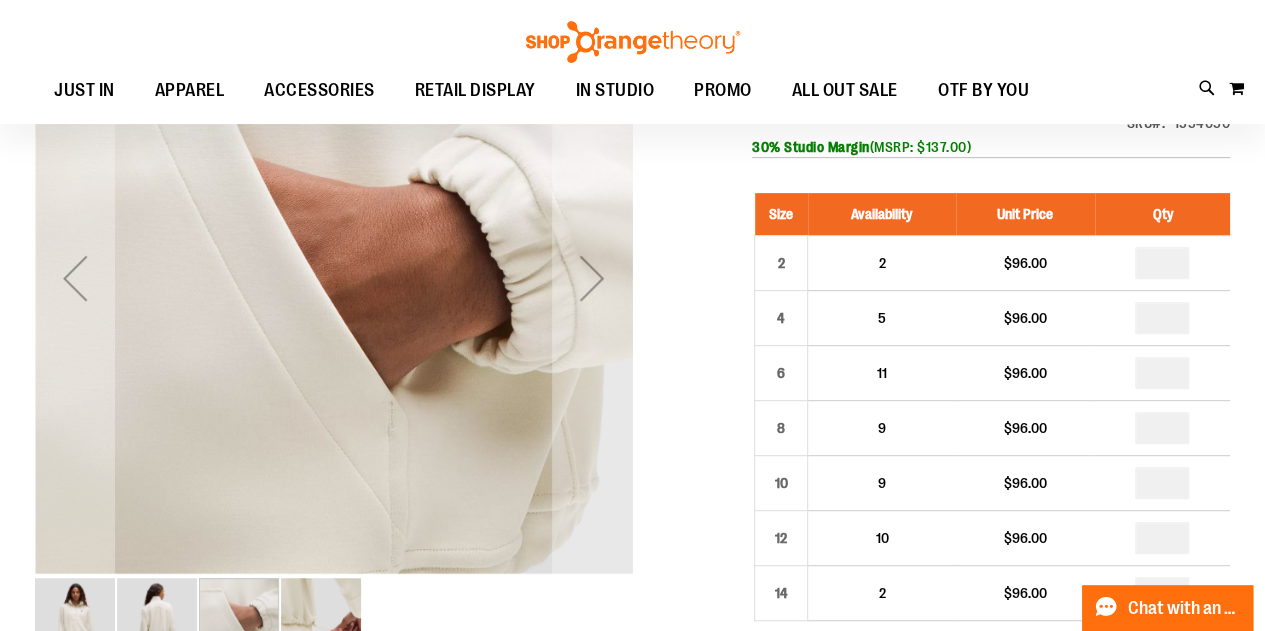 click at bounding box center (321, 618) 